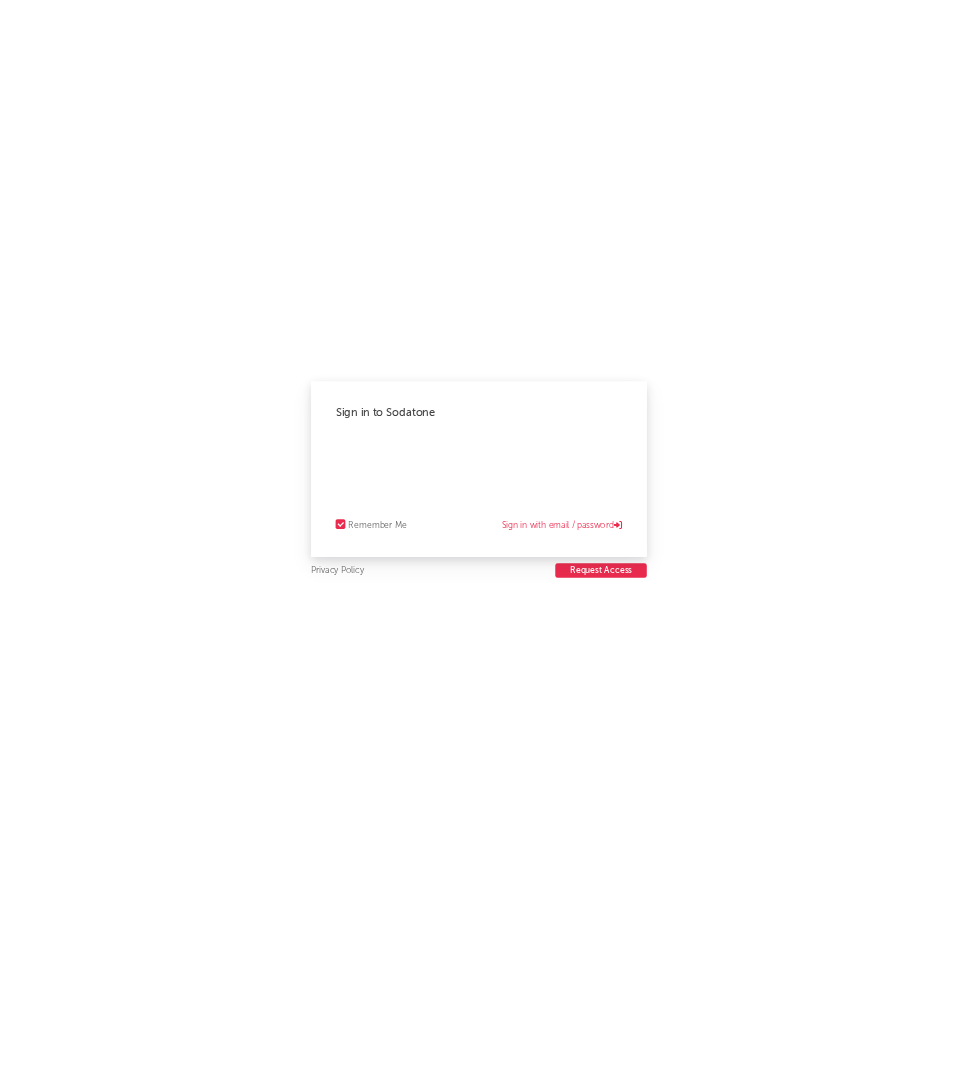 scroll, scrollTop: 0, scrollLeft: 0, axis: both 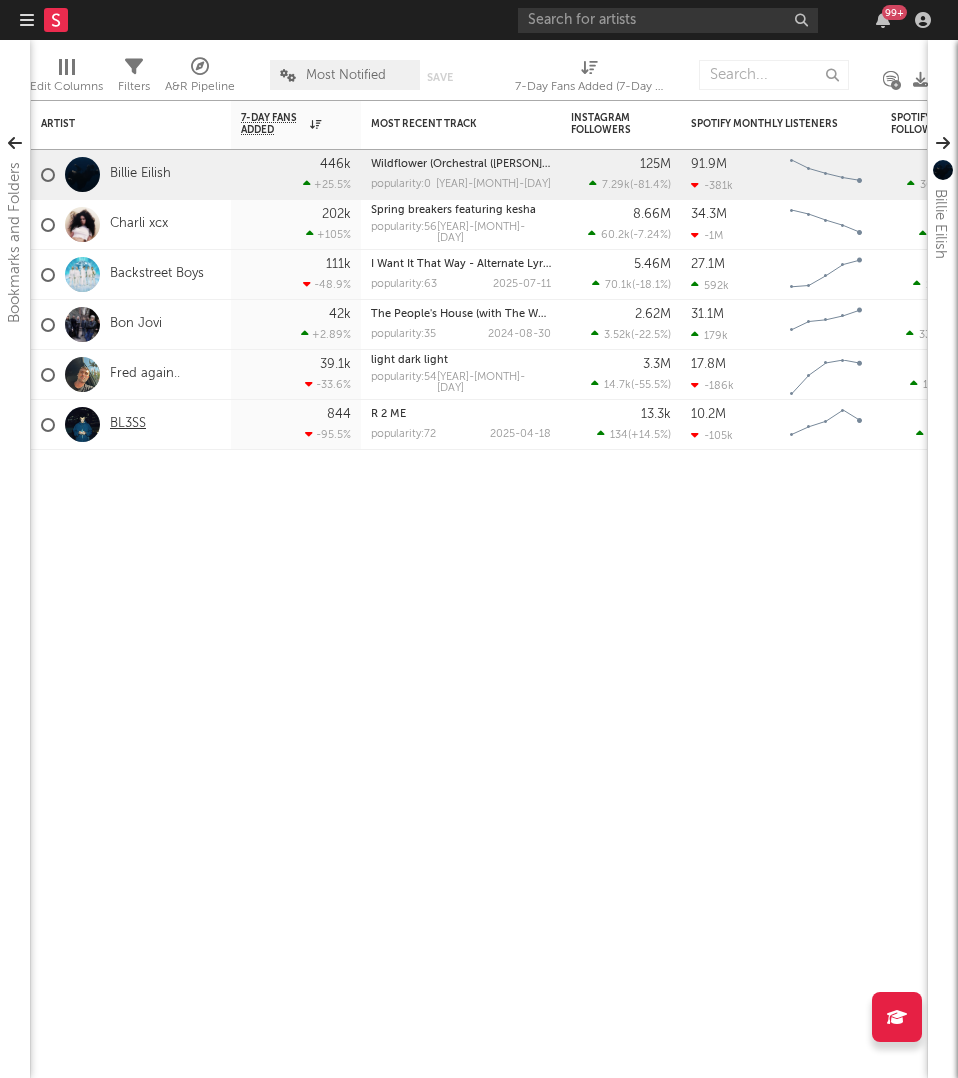 click on "BL3SS" at bounding box center (128, 424) 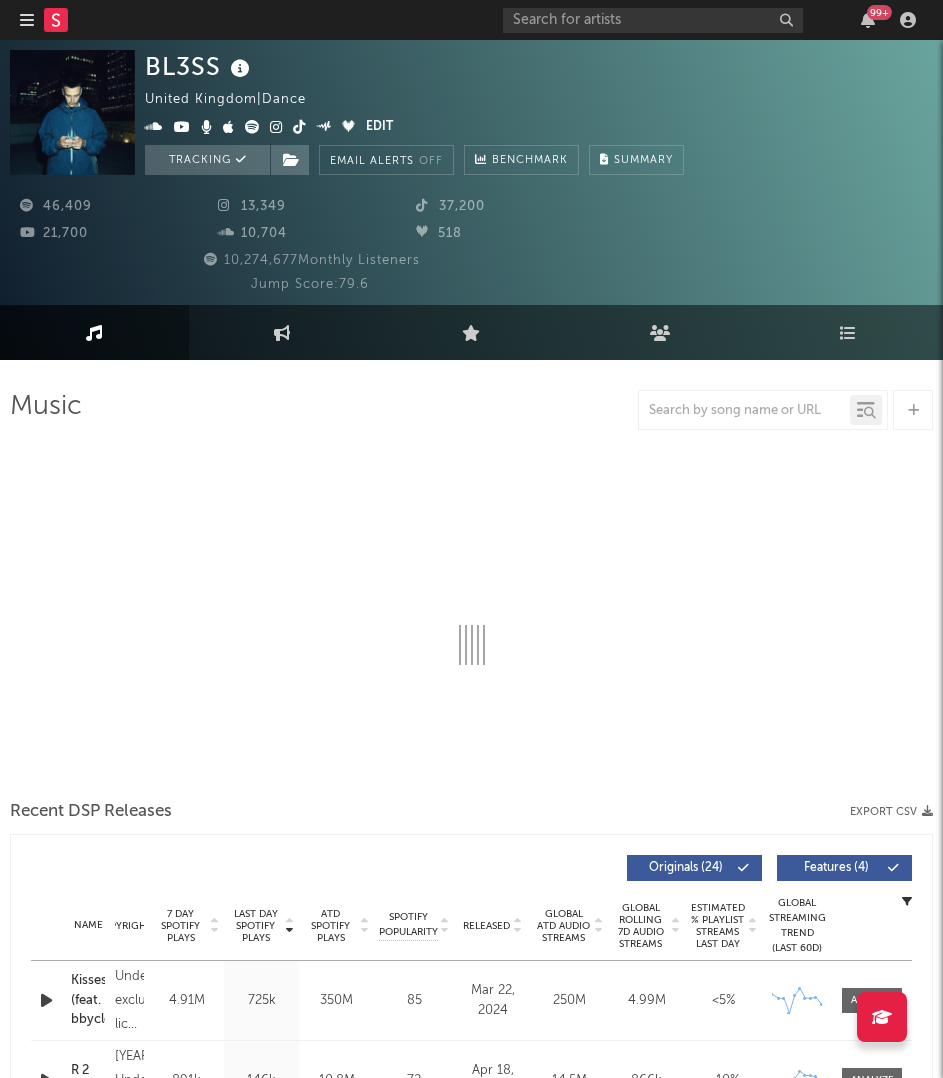 select on "6m" 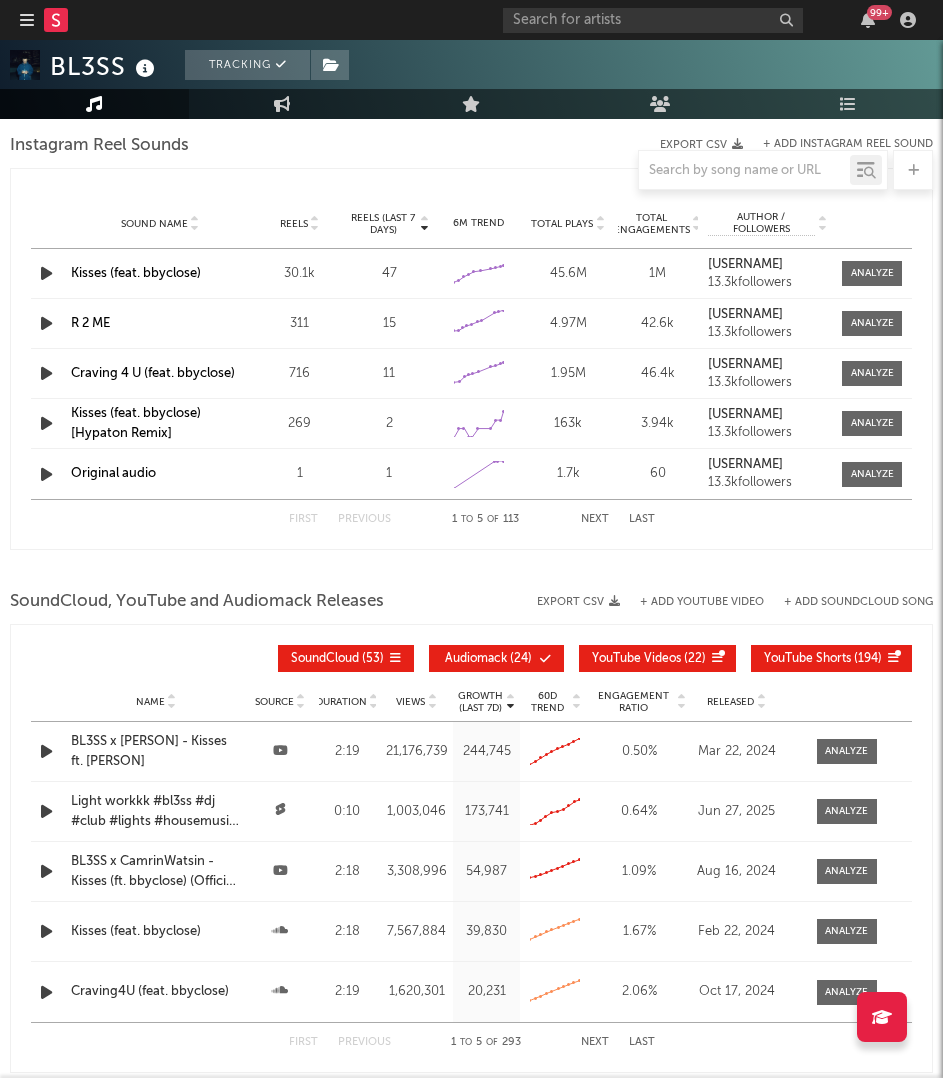 scroll, scrollTop: 2103, scrollLeft: 0, axis: vertical 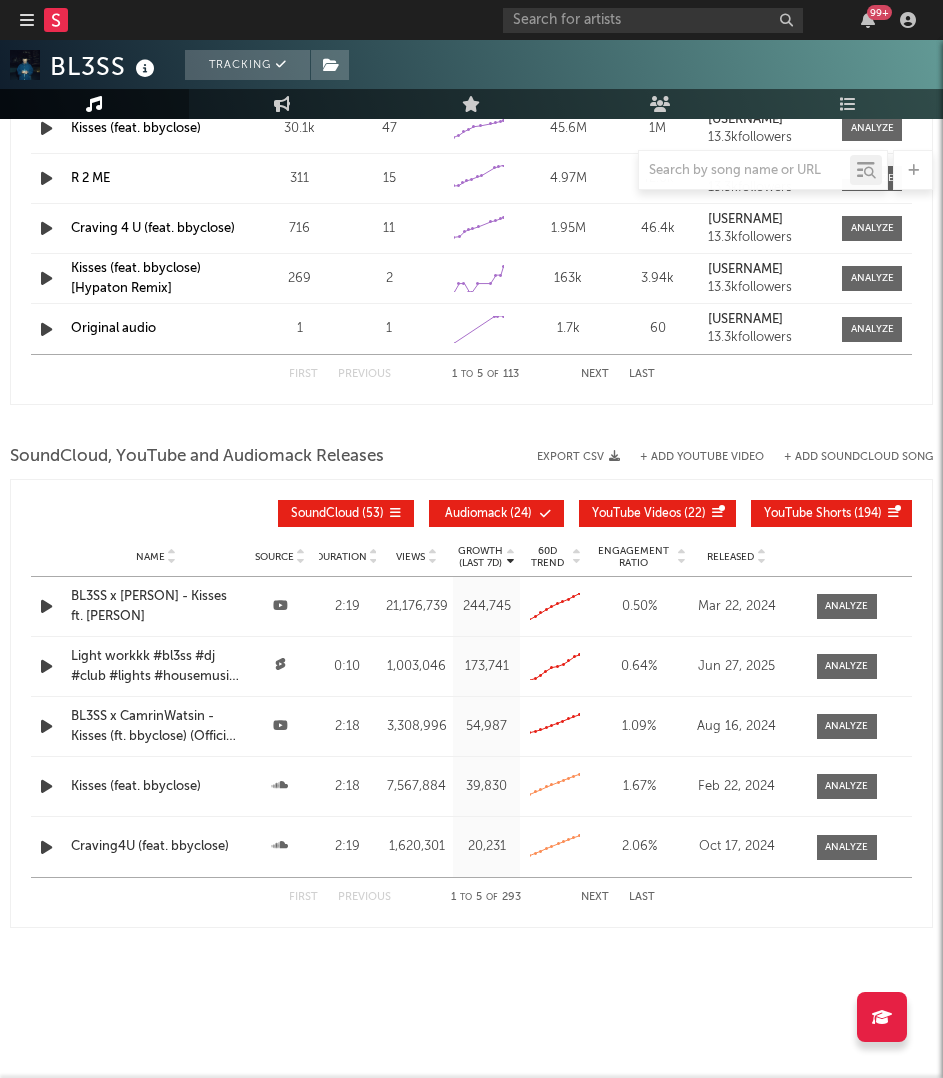click on "Weekly Growth % Edit Engmts Jump Score: BL3SS & [PERSON] Music Total Artist Consumption Luminate - Daily Luminate - Weekly BMAT - Weekly OCC - Weekly Zoom 1w 1m 3m 6m YTD 1y All 2025-02-02 2025-08-02 Created with Highcharts 10.3.3 Luminate Daily Streams Luminate Daily Consumption Mar '25 Apr '25 May '25 Jun '25 Jul '25 Aug '25 2023 2024 2025 0 500k 1 000k 1 500k 2 000k Zoom 1w 1m 3m 6m YTD 1y All Feb  2, 2025 → Aug  2, 2025 US Streaming On-Demand Audio Global Streaming On-Demand Audio Ex-US Streaming On-Demand Audio Recent DSP Releases Export CSV  Last Day Spotify Plays Copyright 7 Day Spotify Plays Last Day Spotify Plays ATD Spotify Plays Spotify Popularity Released Global ATD Audio Streams Global Rolling 7D Audio Streams Estimated % Playlist Streams Last Day Spotify Popularity Streams / 7d Growth Originals   ( 24 ) Features   ( 4 ) Name Copyright Label Album Names Composer Names 7 Day Spotify Plays Last Day Spotify Plays ATD Spotify Plays Spotify Popularity Total US Streams Total US SES Total UK Streams Total UK Audio Streams UK Weekly Streams Released Name ~" at bounding box center (471, -363) 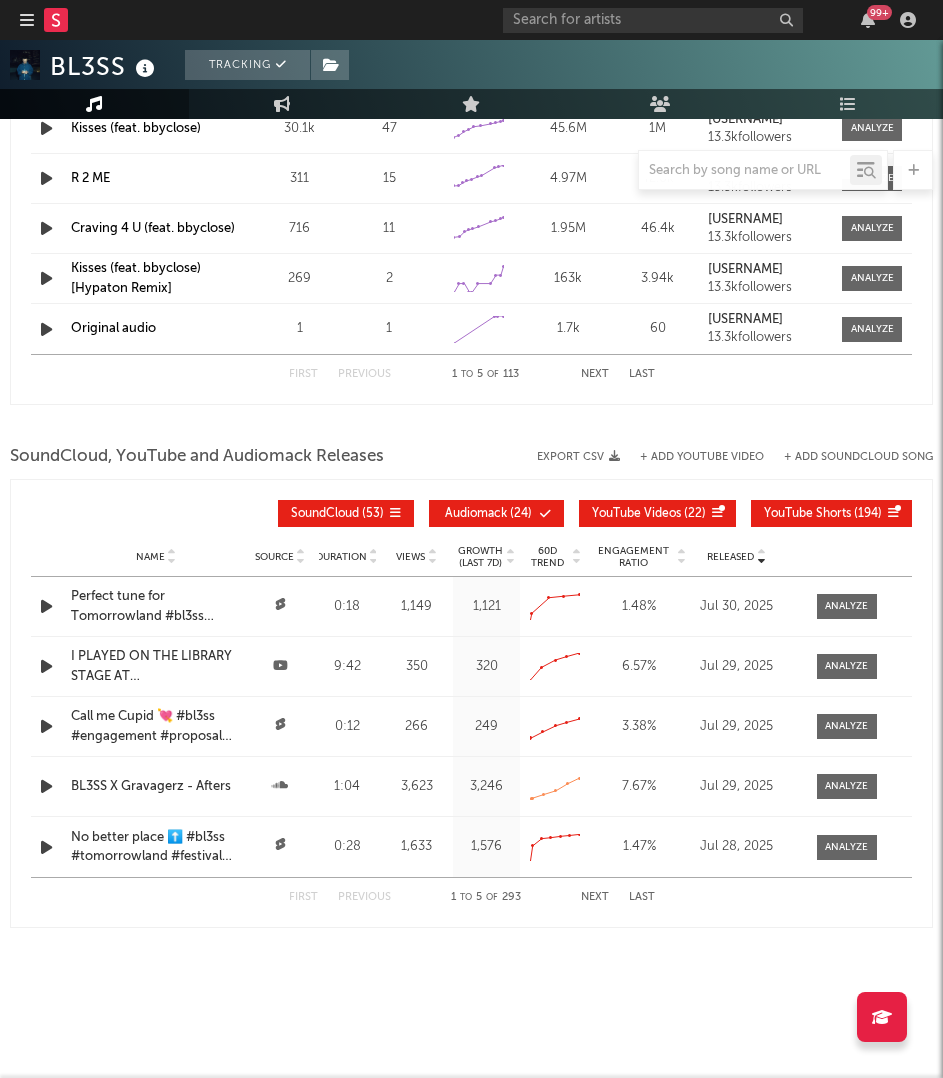 click on "Next" at bounding box center (595, 897) 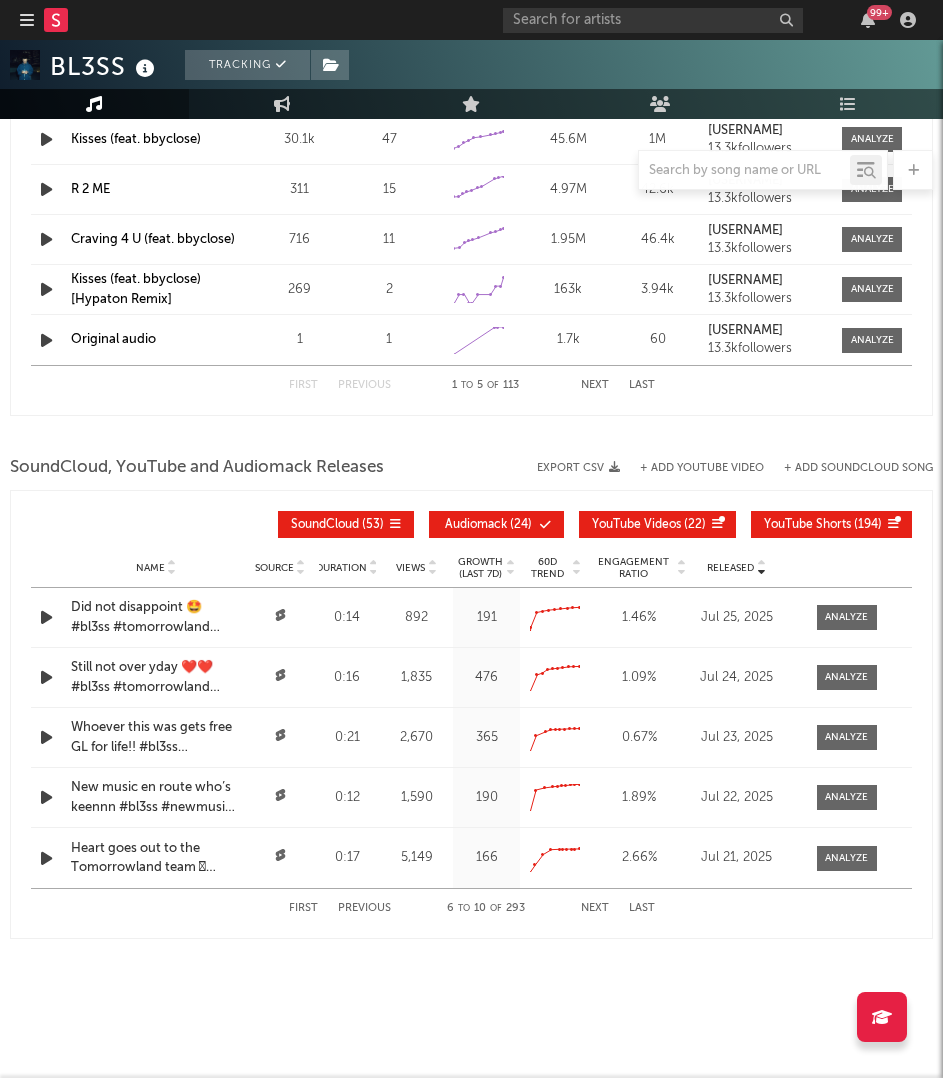 scroll, scrollTop: 2095, scrollLeft: 0, axis: vertical 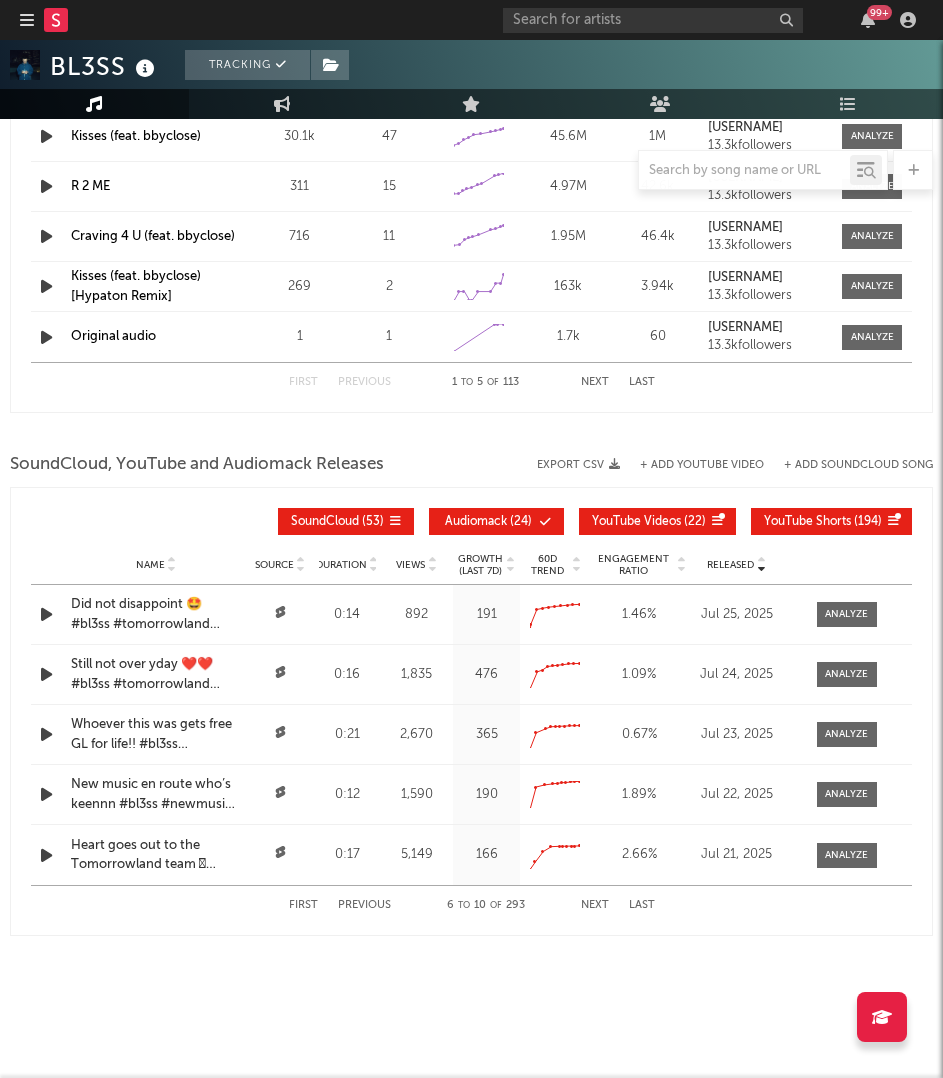 click on "Next" at bounding box center [595, 905] 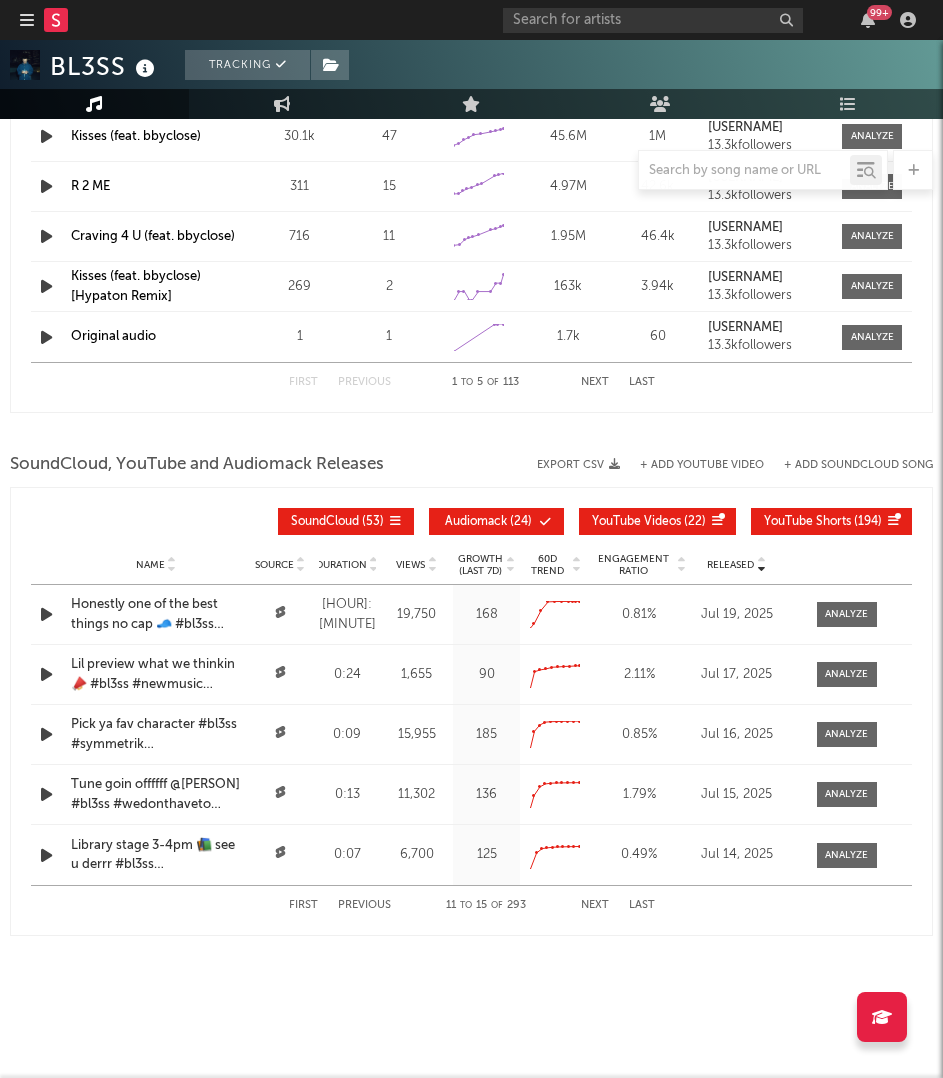 click on "Previous" at bounding box center (364, 905) 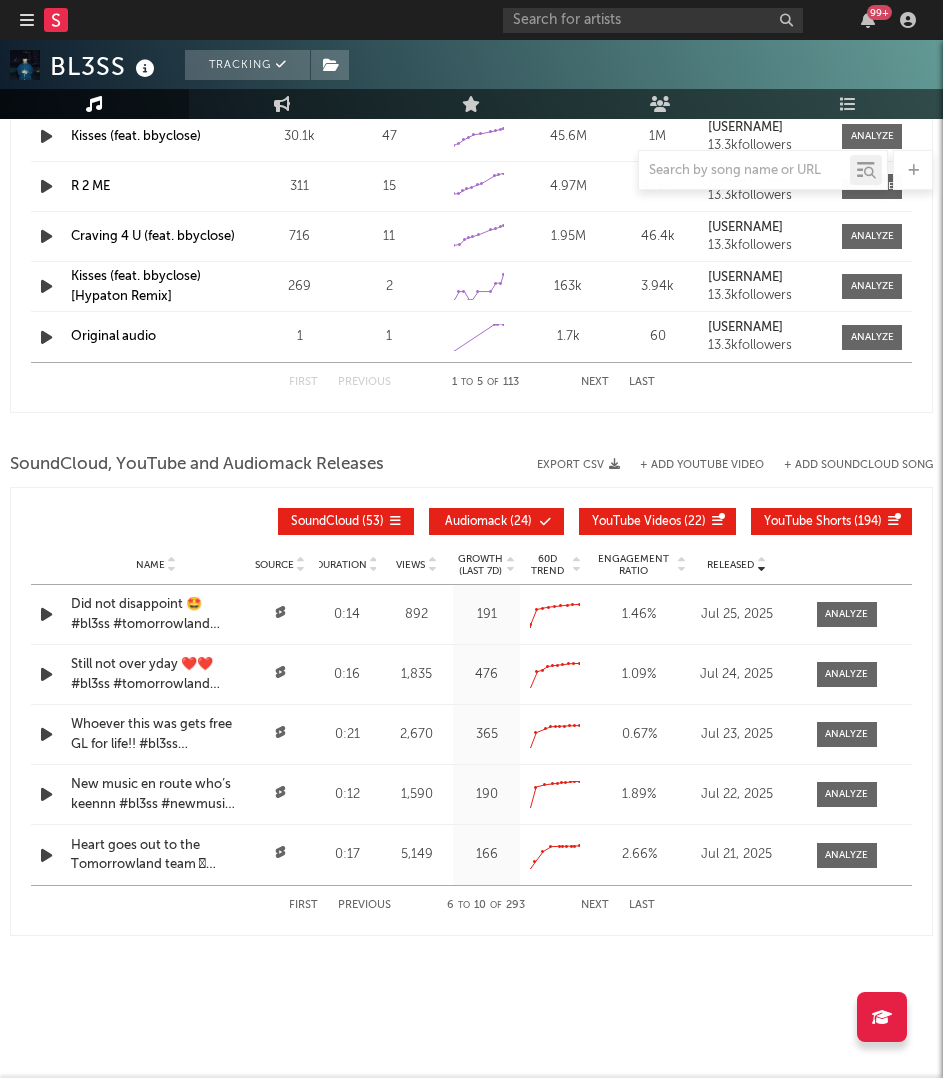 click on "Previous" at bounding box center [364, 905] 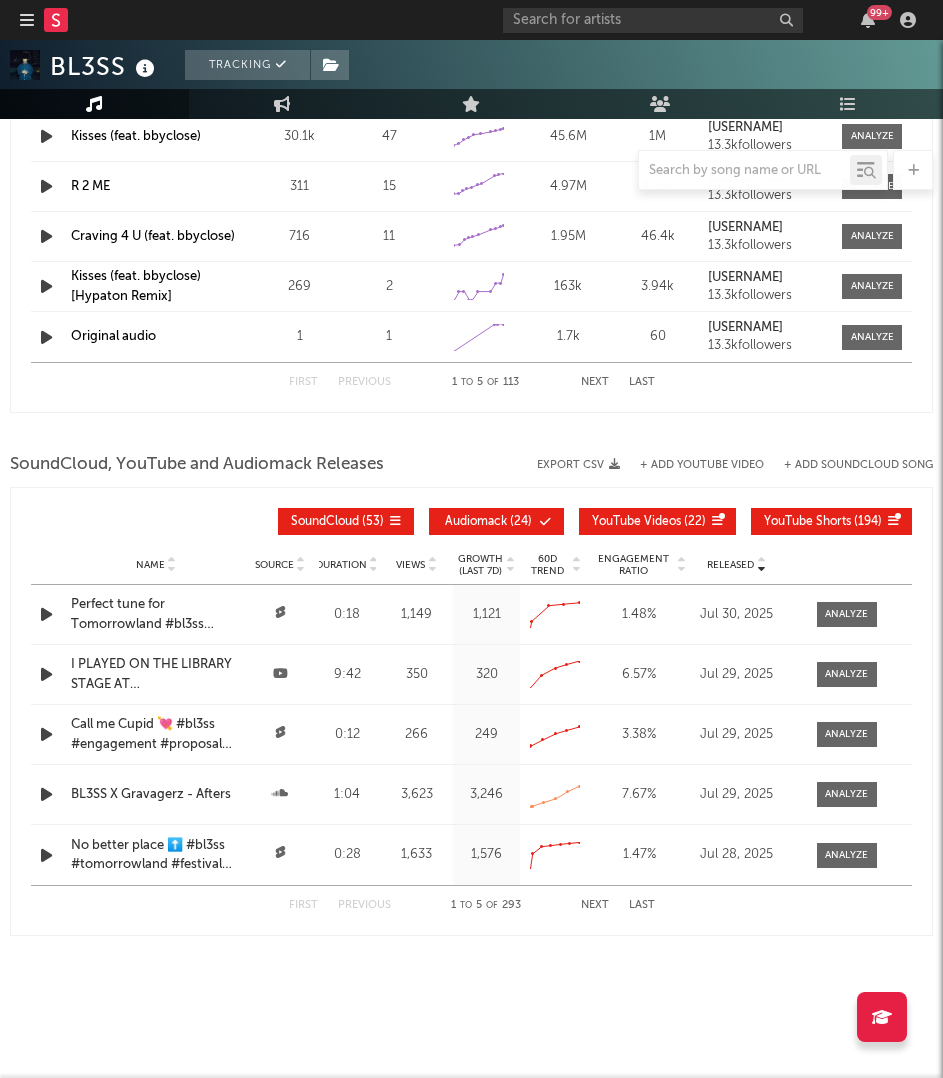 click on "First Previous 1 to 5 of 293 Next Last" at bounding box center [472, 905] 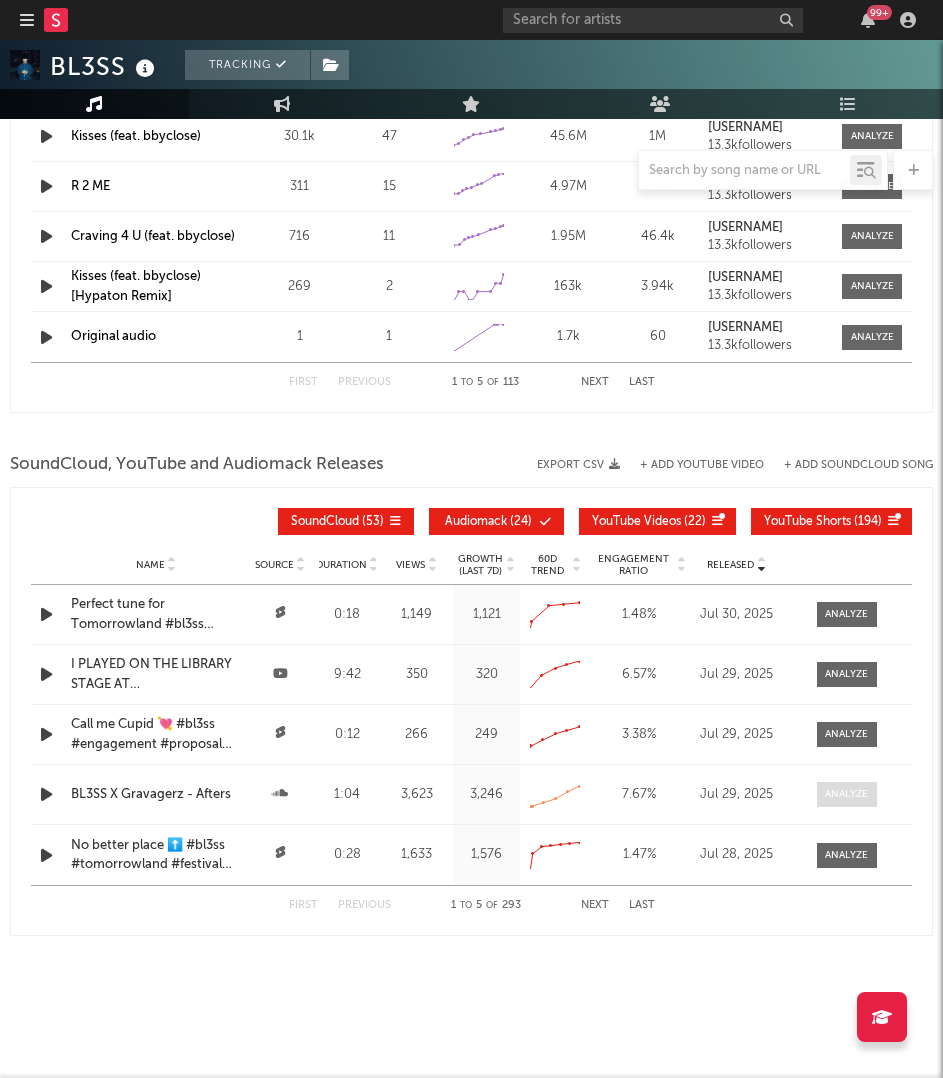 click at bounding box center [846, 794] 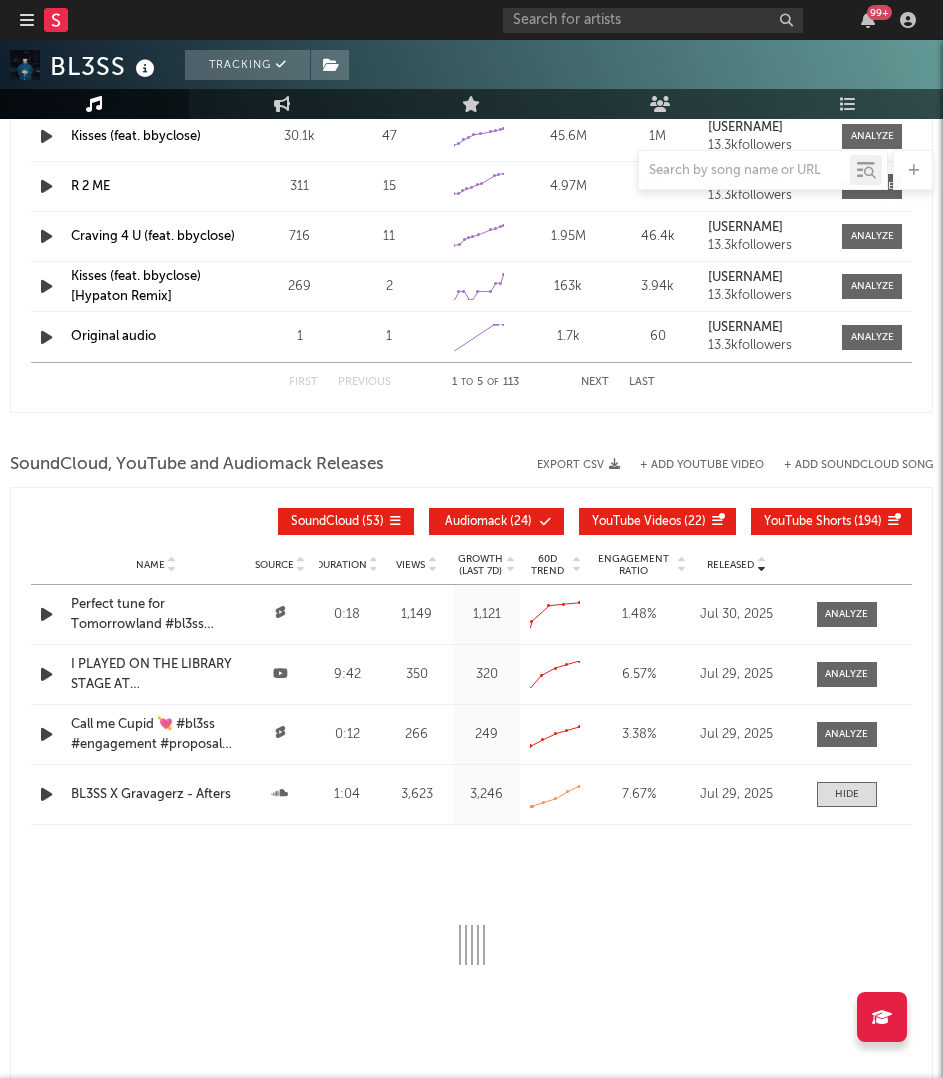 select on "All" 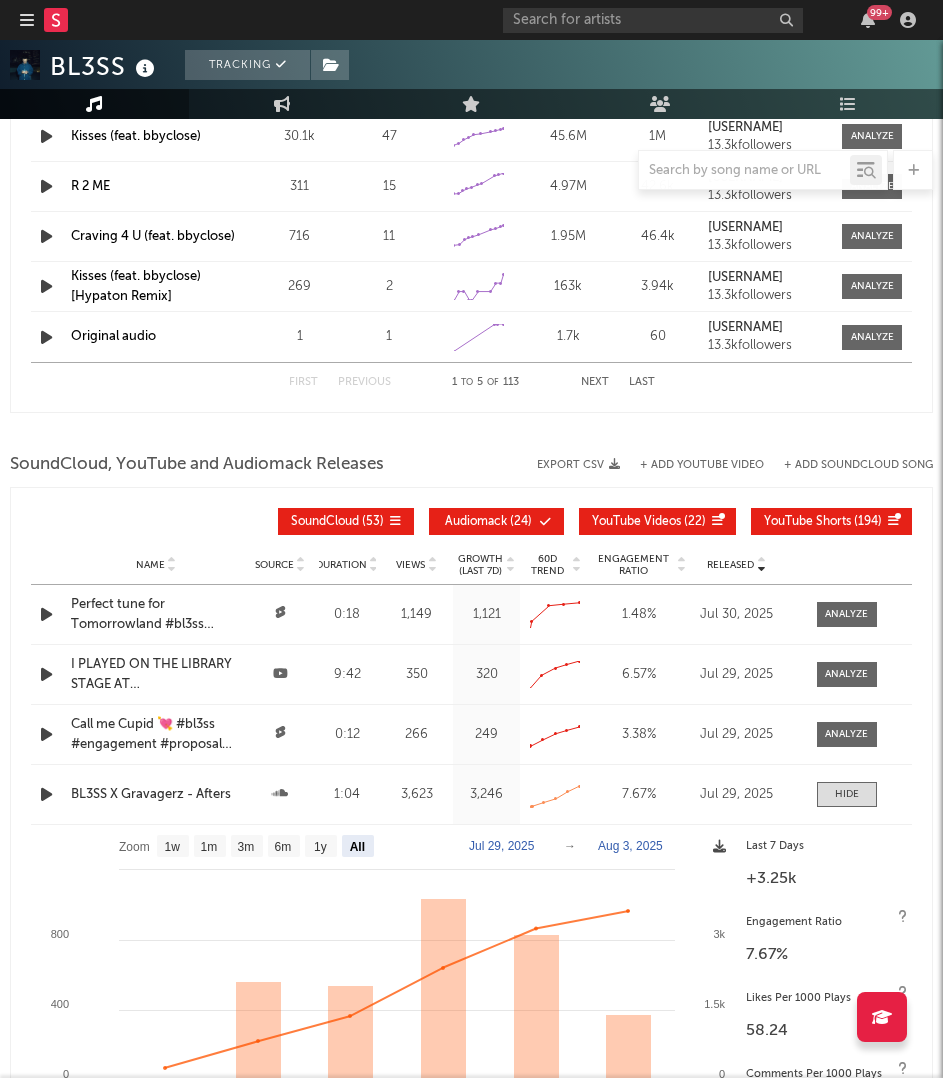 click at bounding box center [719, 846] 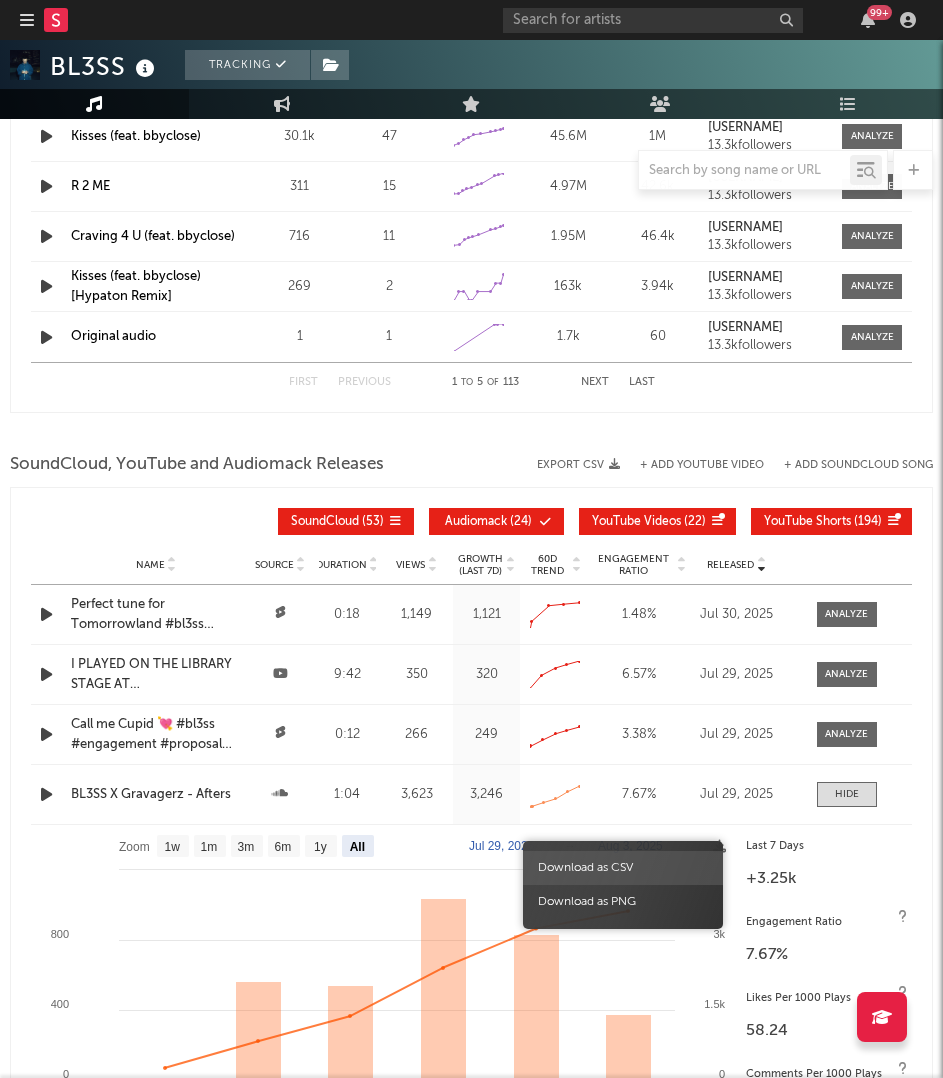 click on "Download as CSV" at bounding box center [623, 868] 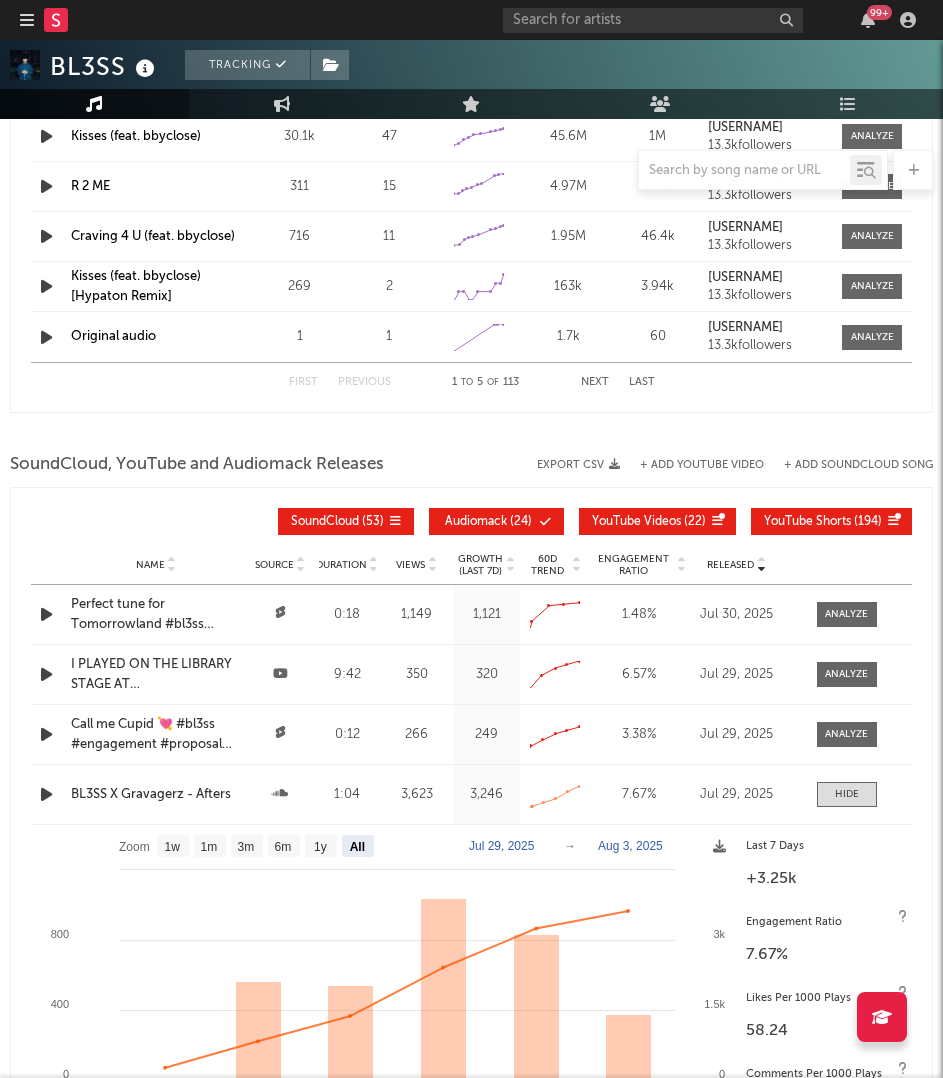 click 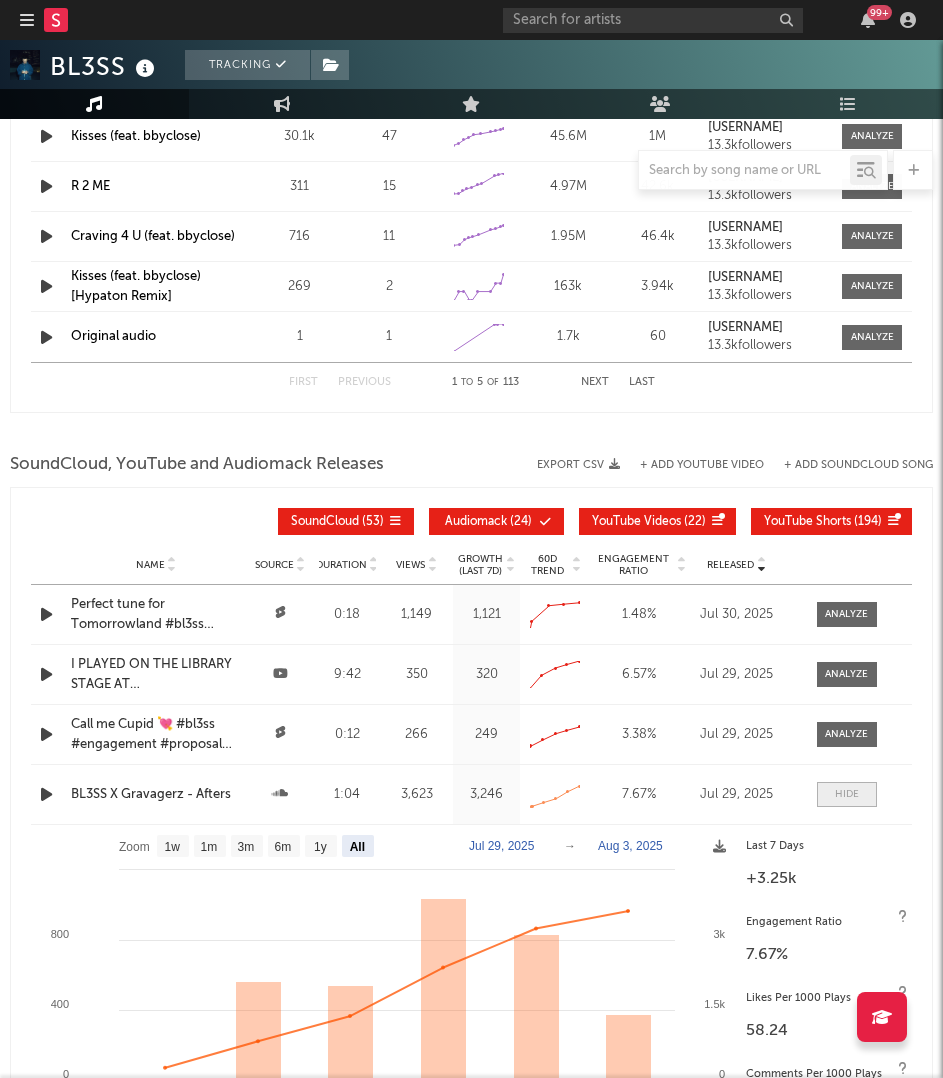 click at bounding box center (847, 794) 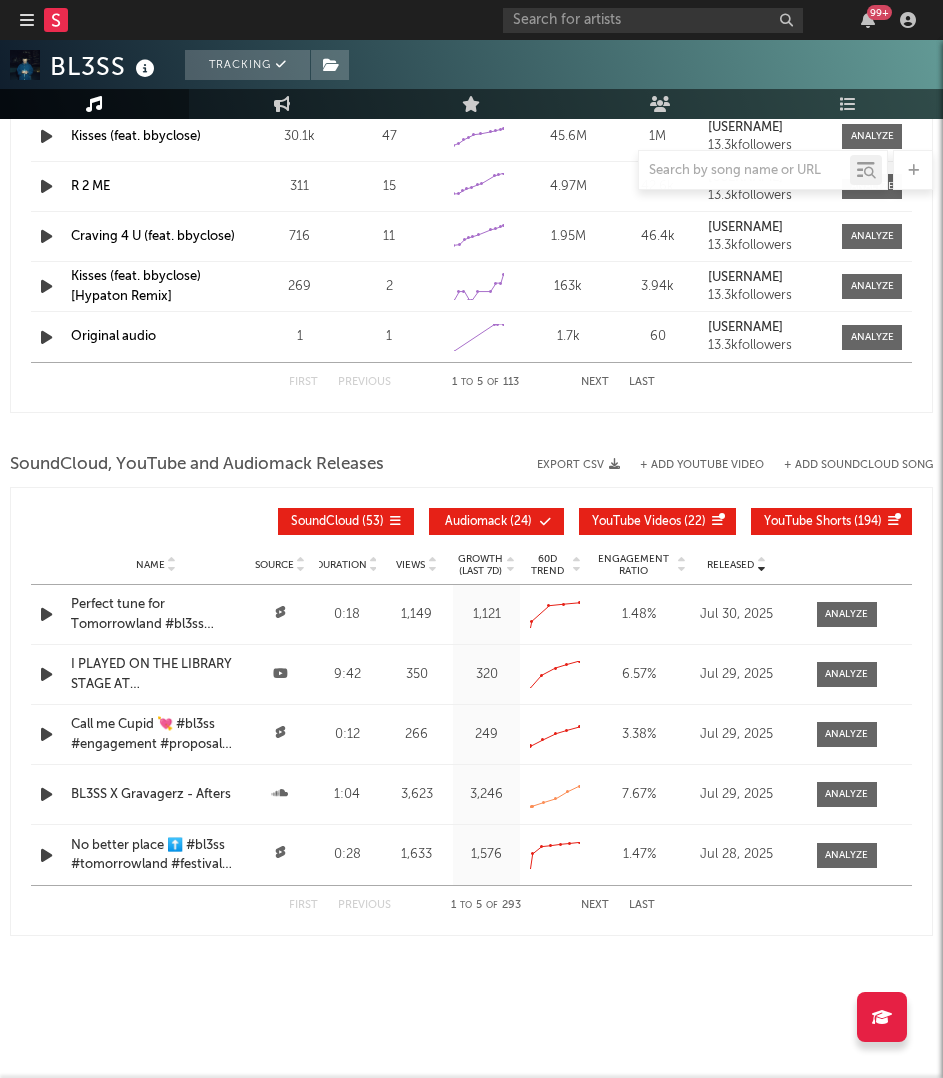 click on "Next" at bounding box center (595, 905) 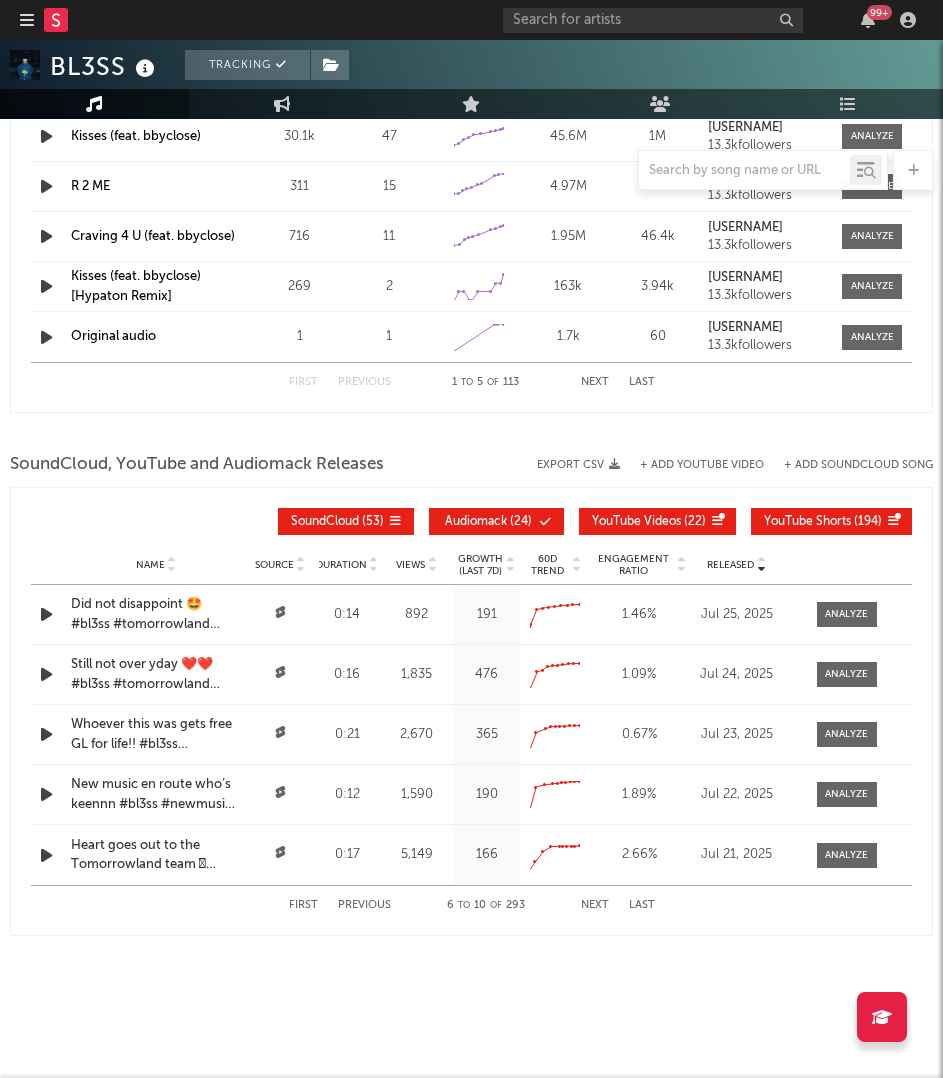 click on "Next" at bounding box center [595, 905] 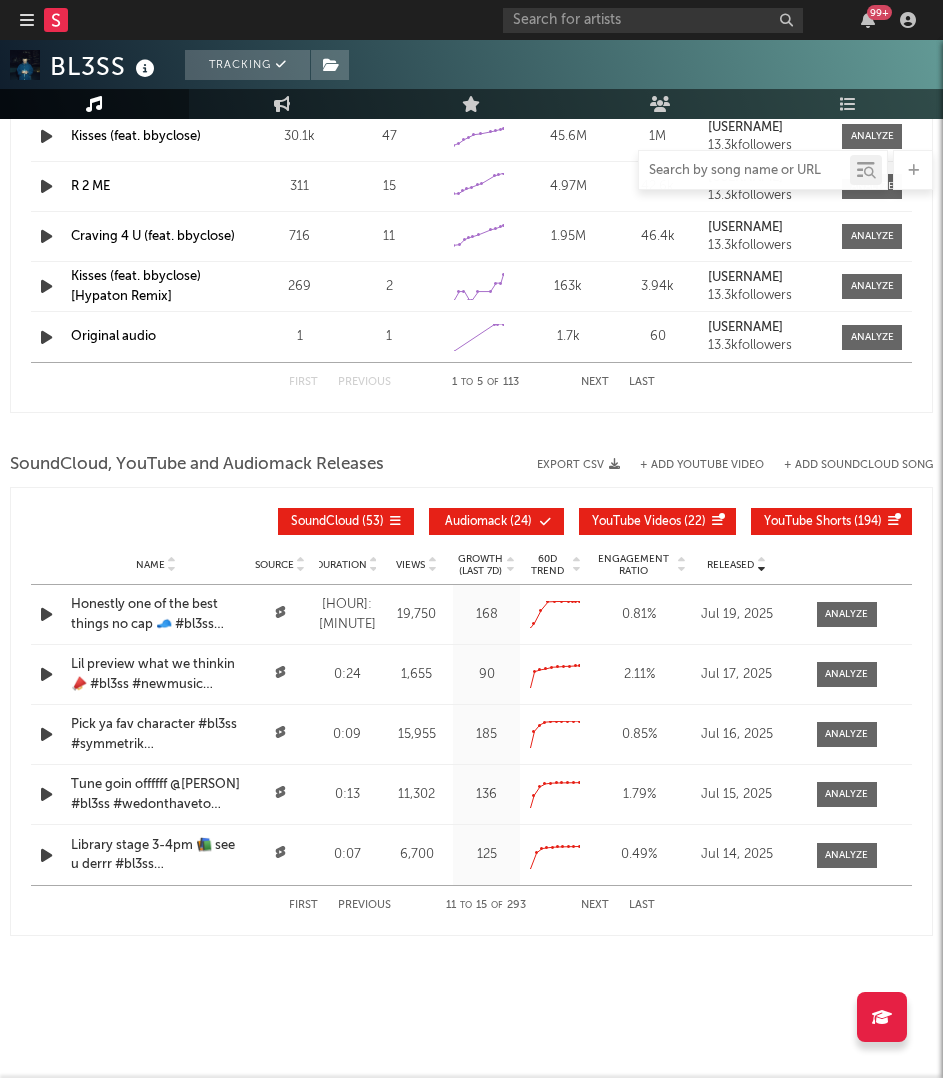 click at bounding box center (744, 171) 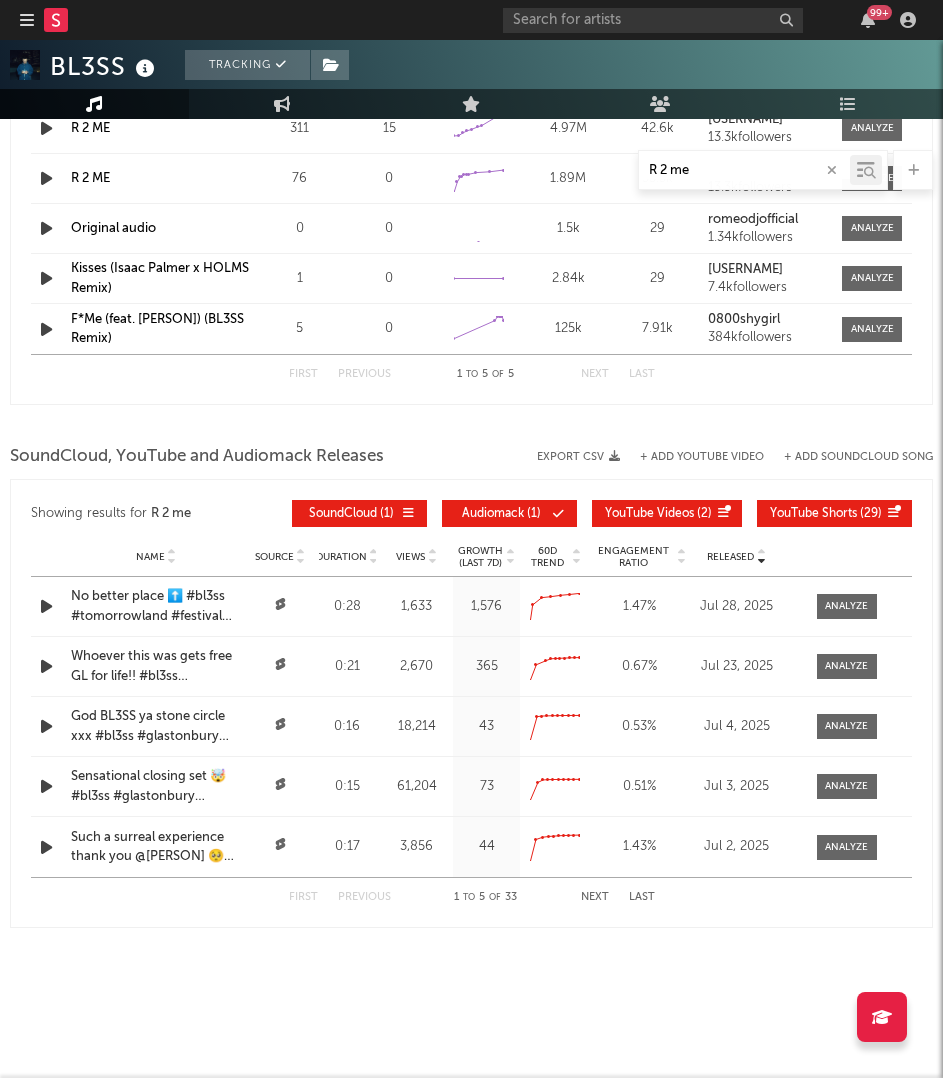 scroll, scrollTop: 2045, scrollLeft: 0, axis: vertical 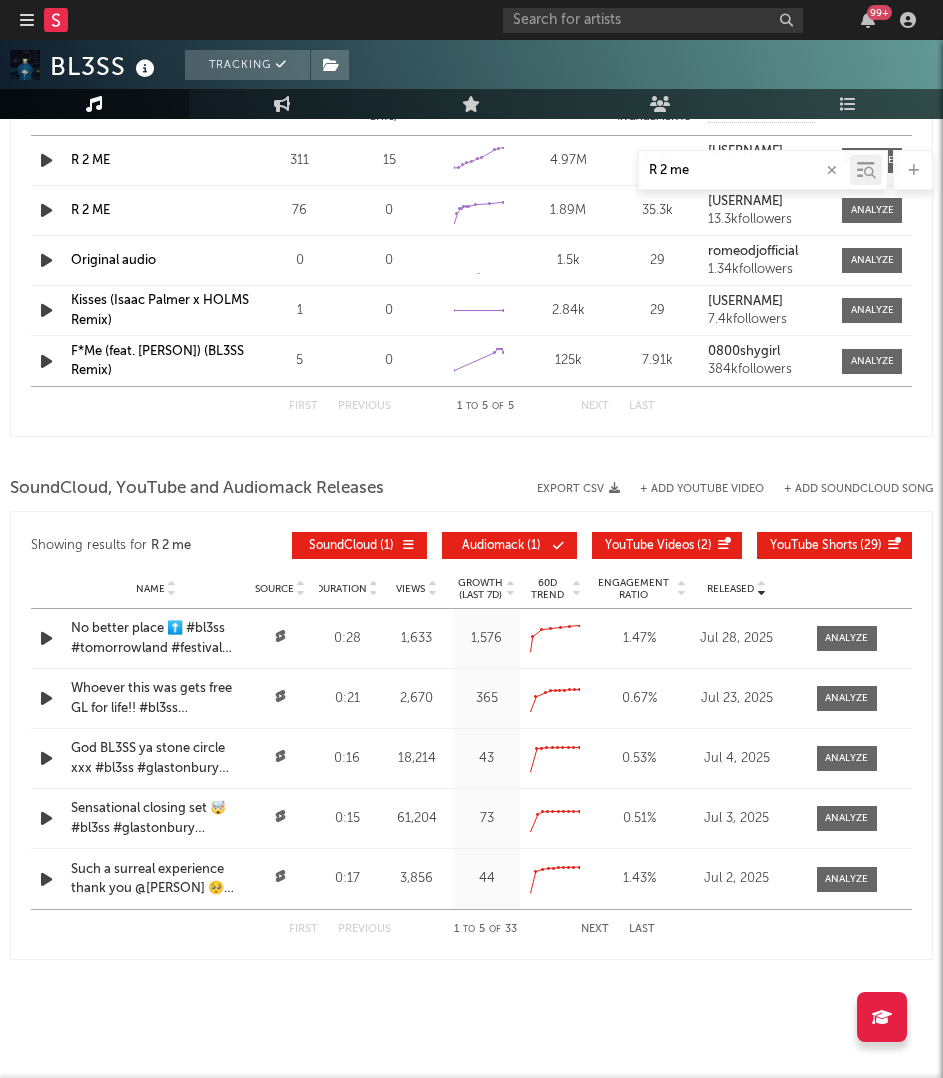 click on "Next" at bounding box center [595, 929] 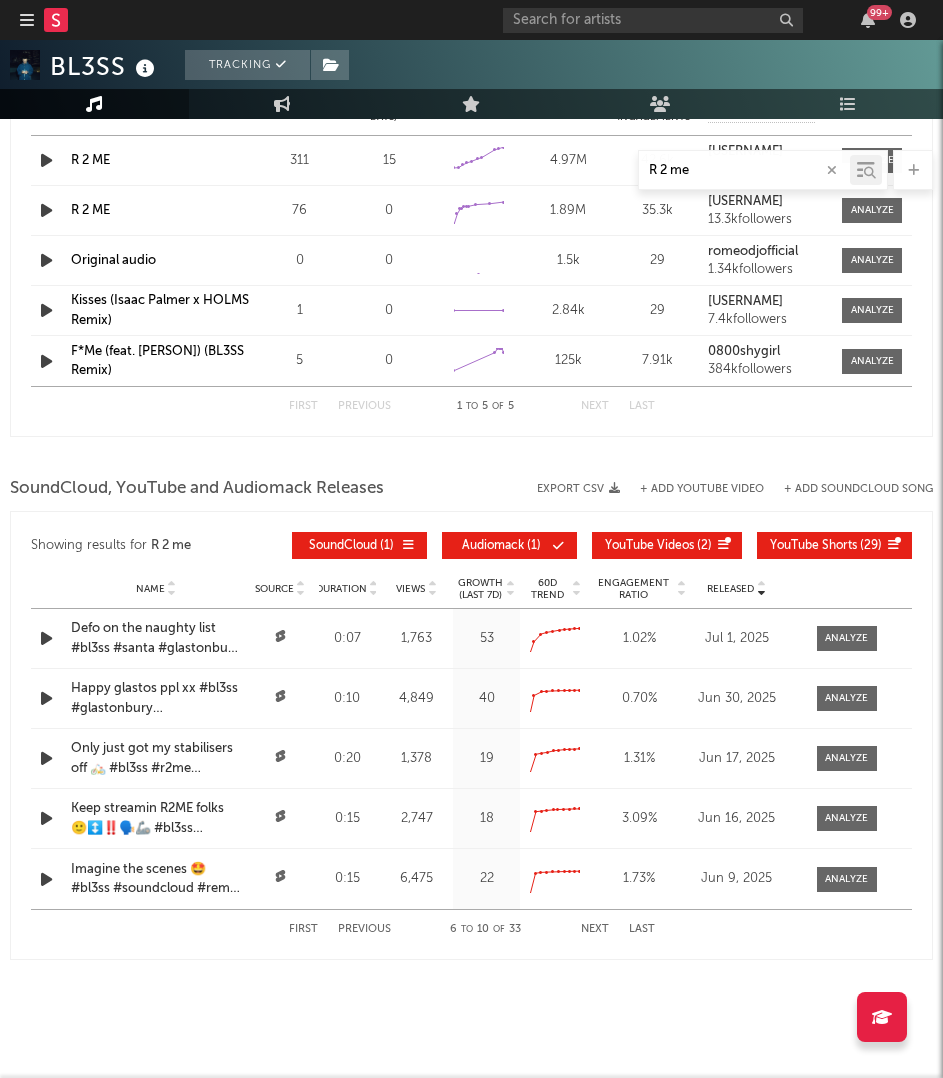 type on "R 2 me" 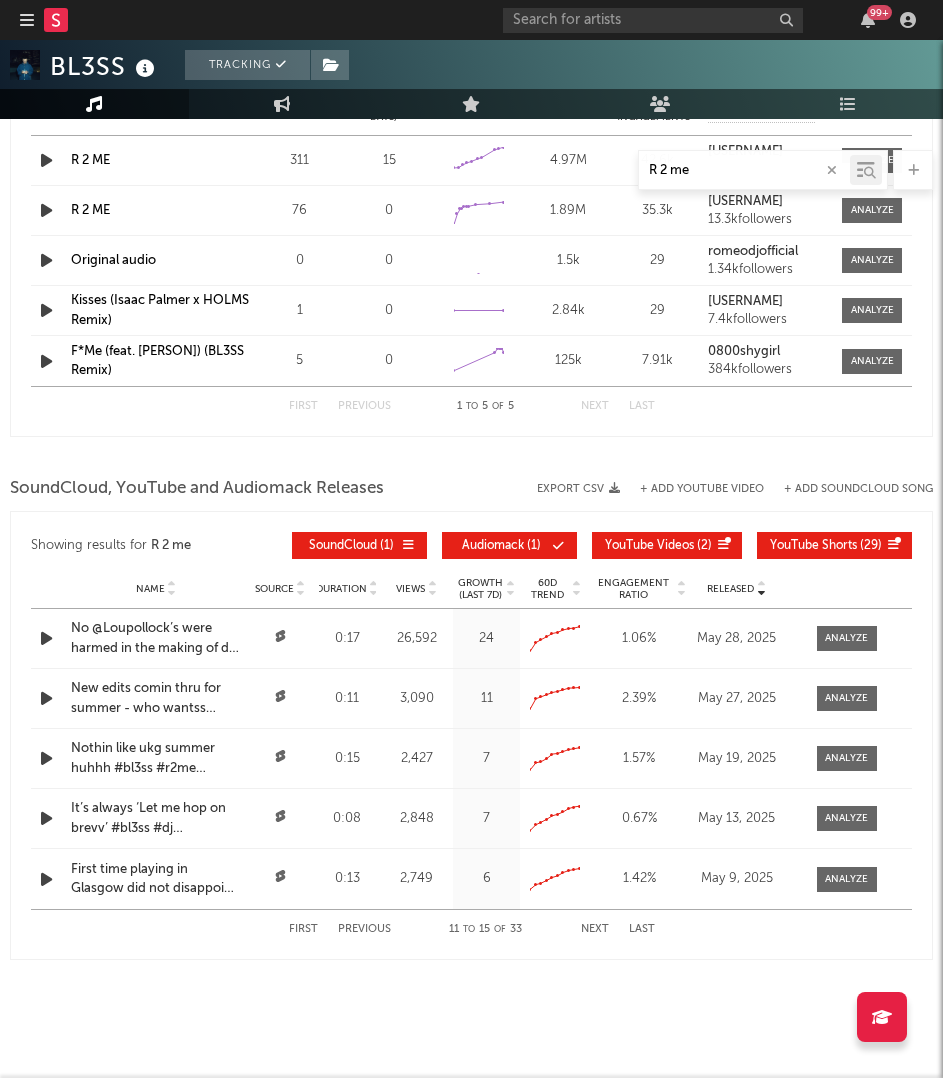 click on "Next" at bounding box center (595, 929) 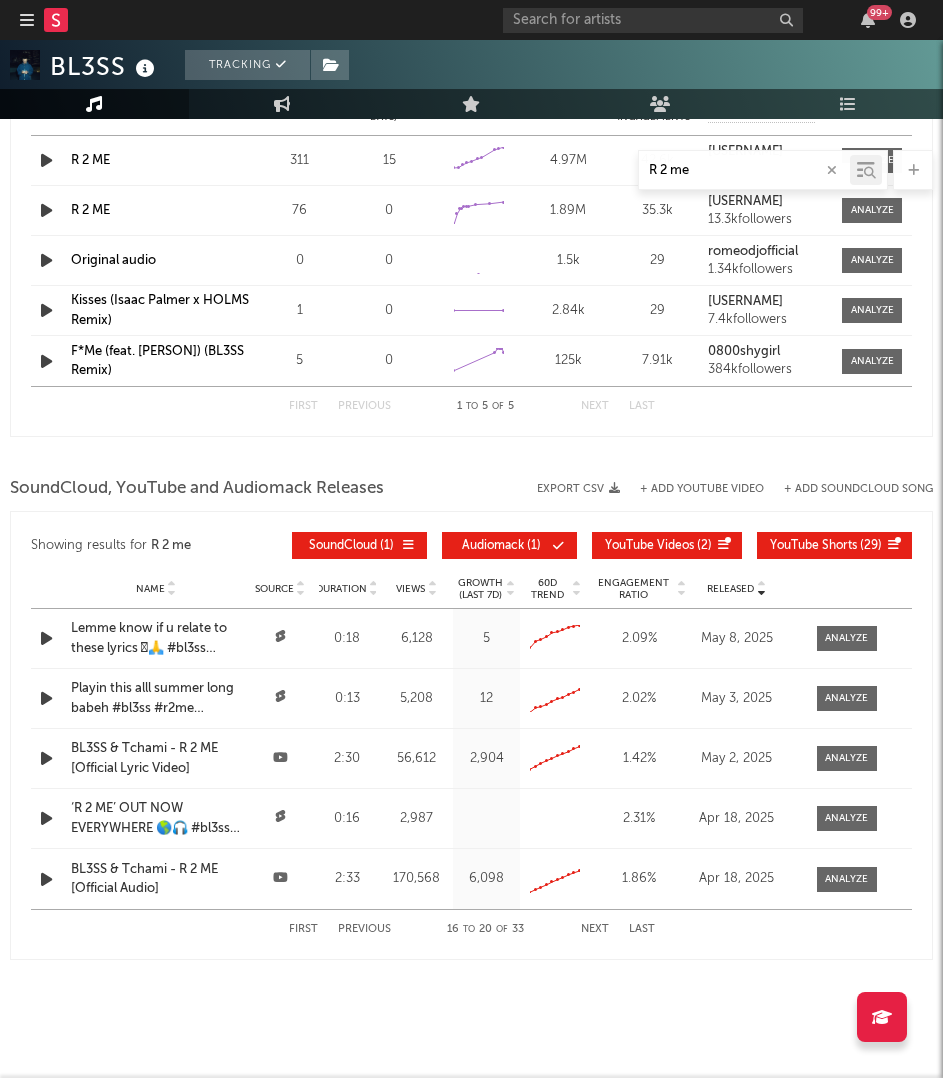 click on "Next" at bounding box center (595, 929) 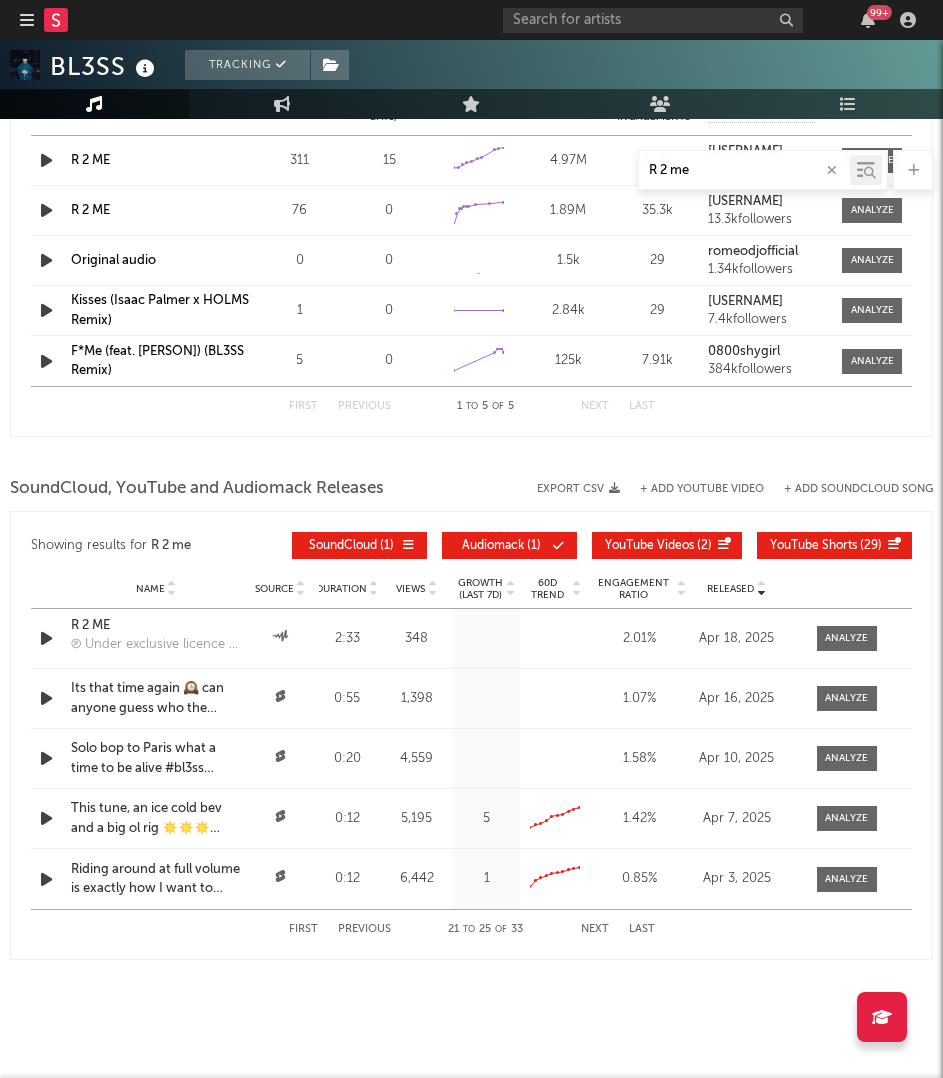 click on "Next" at bounding box center [595, 929] 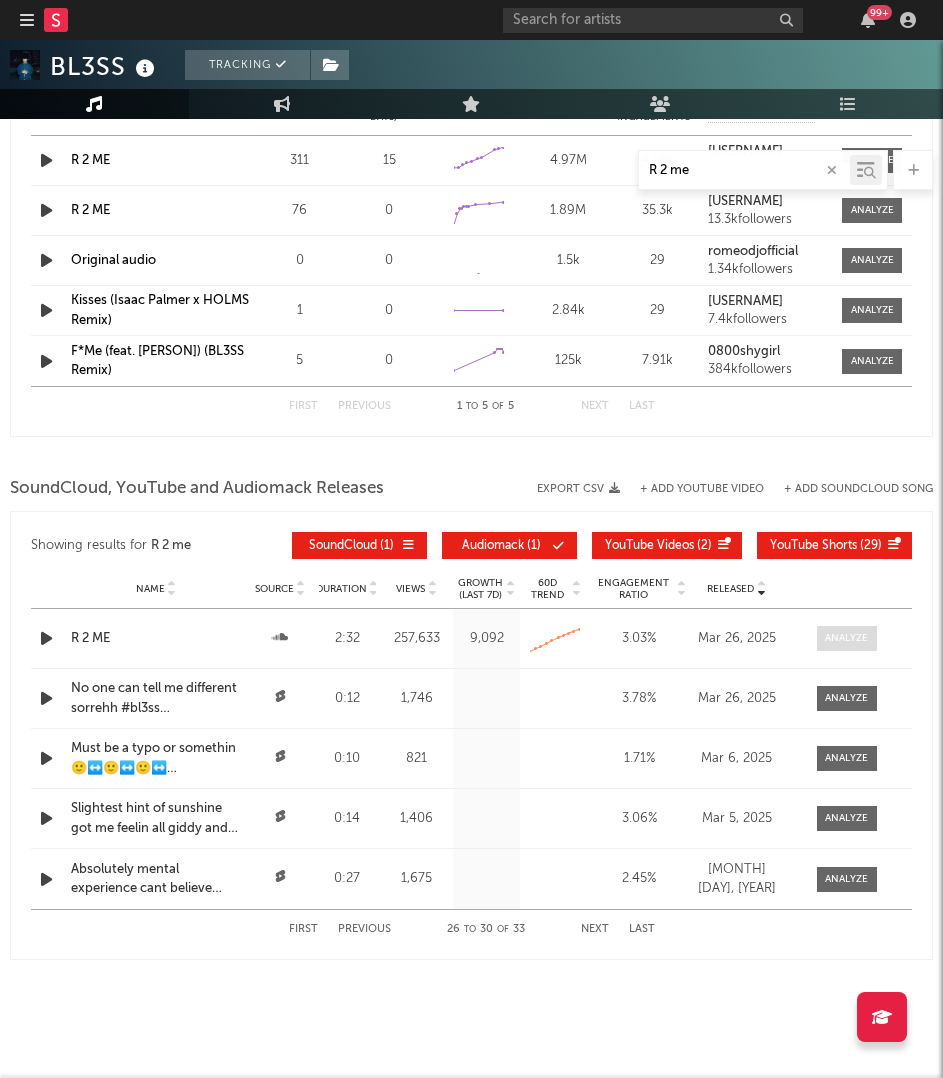 click at bounding box center (846, 638) 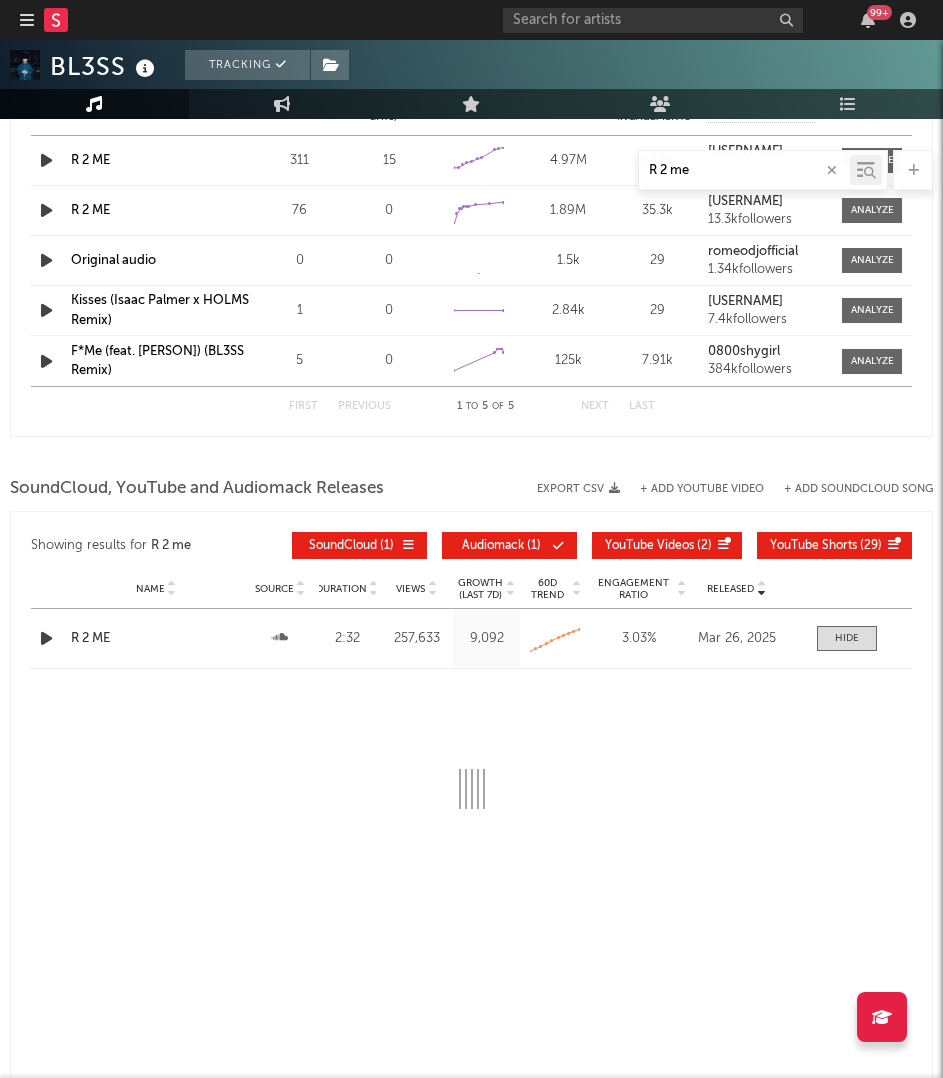 select on "All" 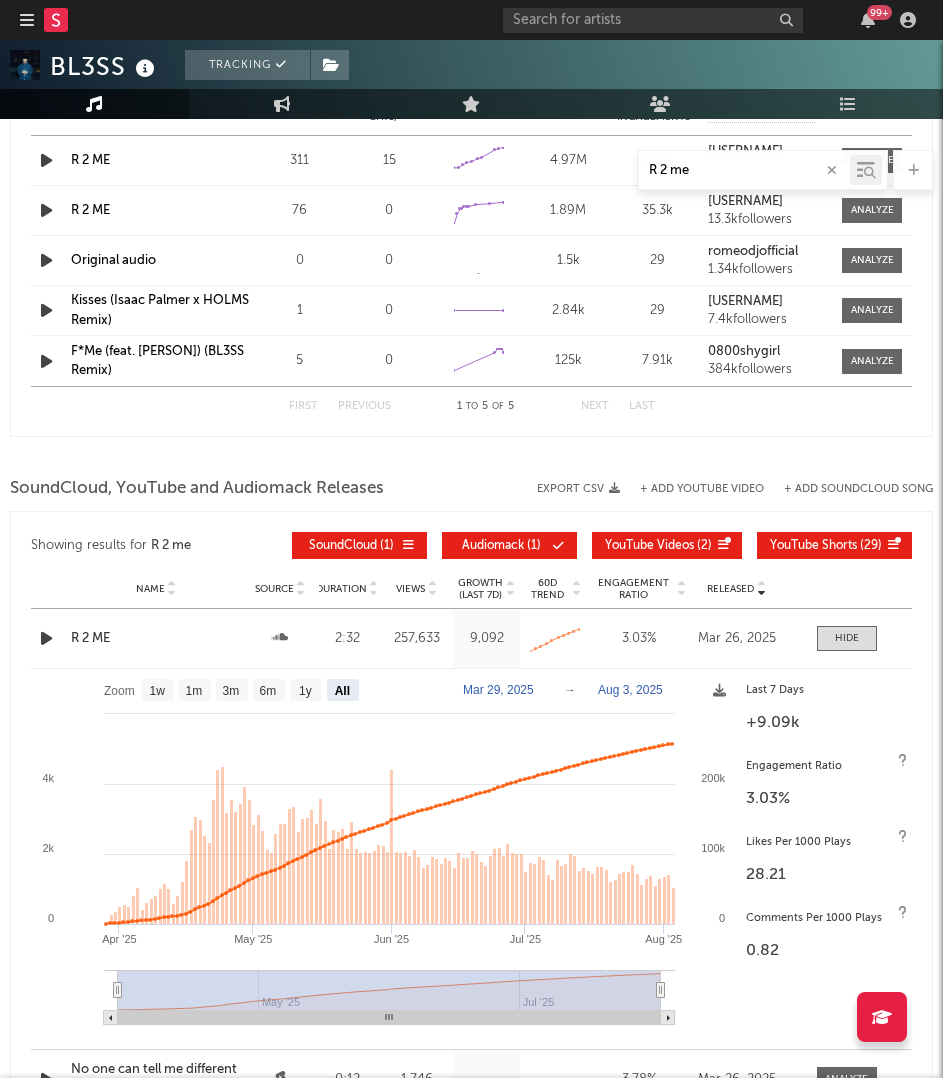 click on "Mar 29, 2025" 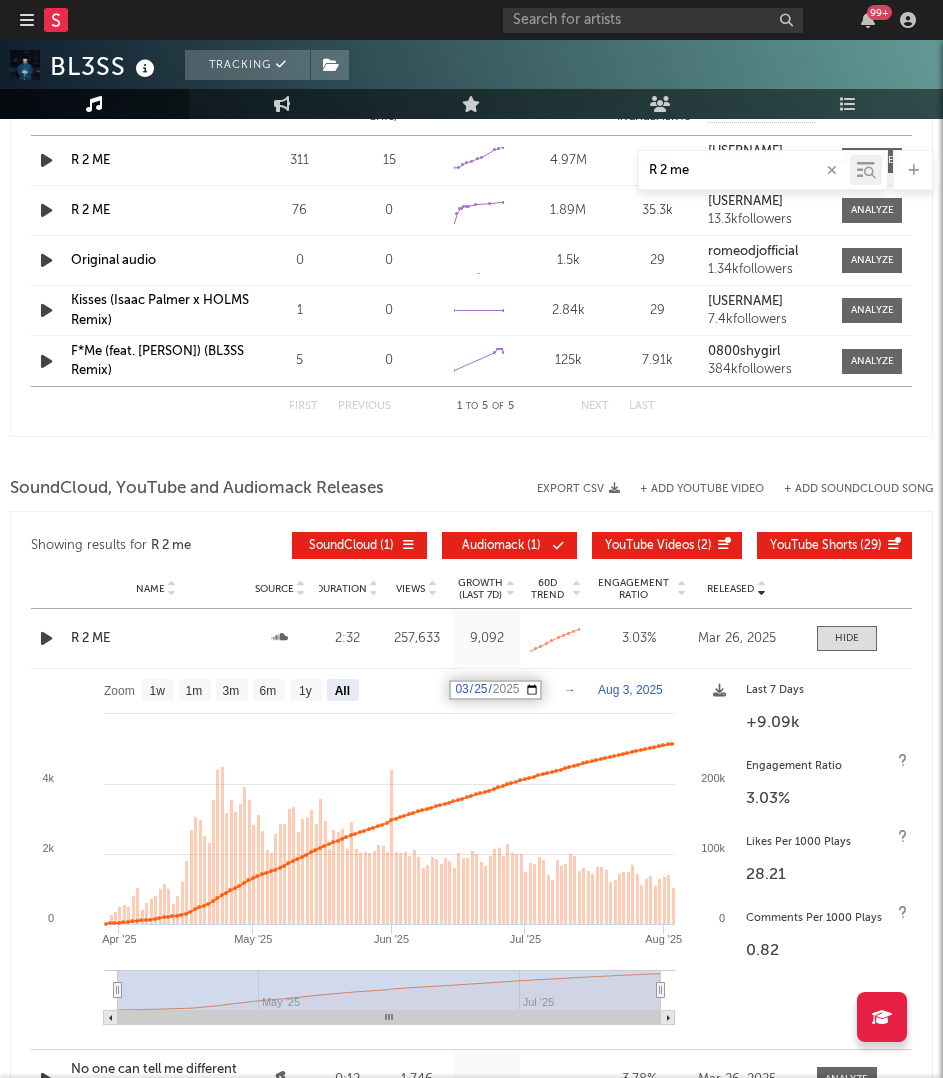 type on "2025-03-29" 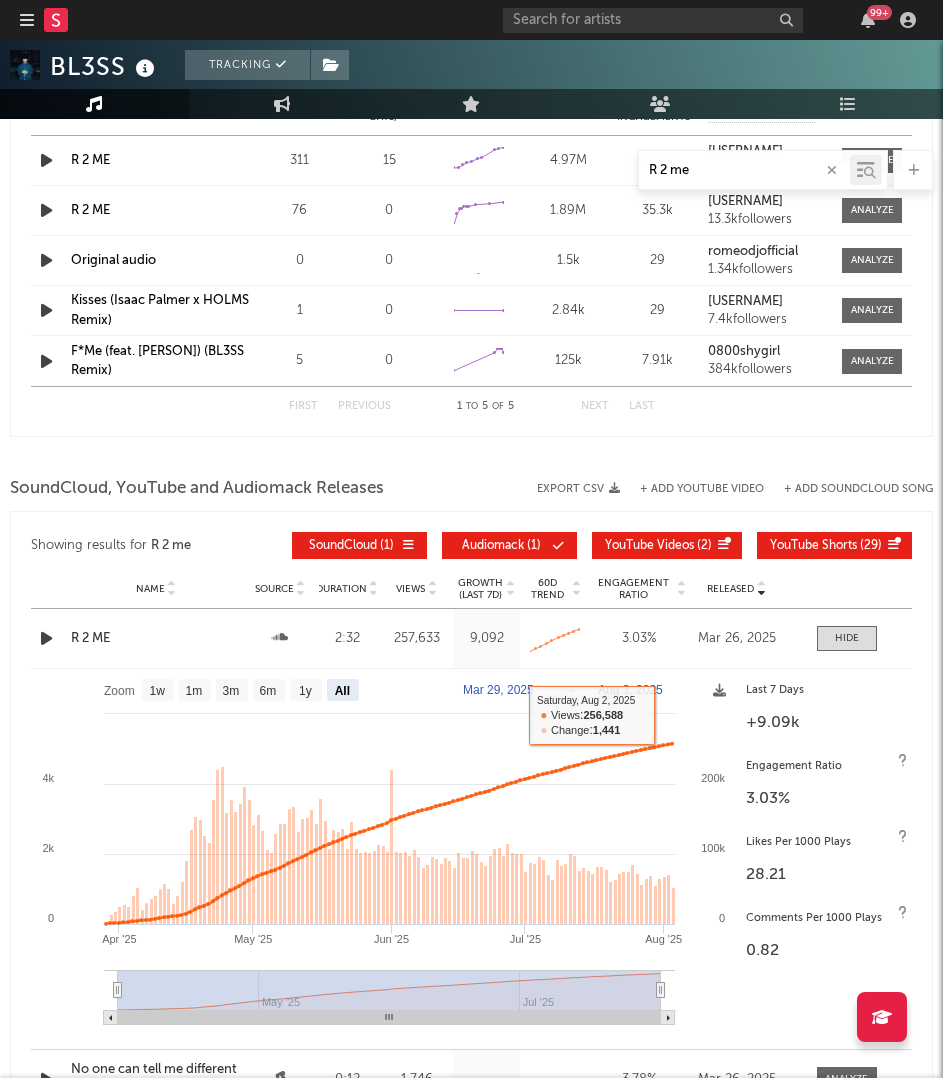 click 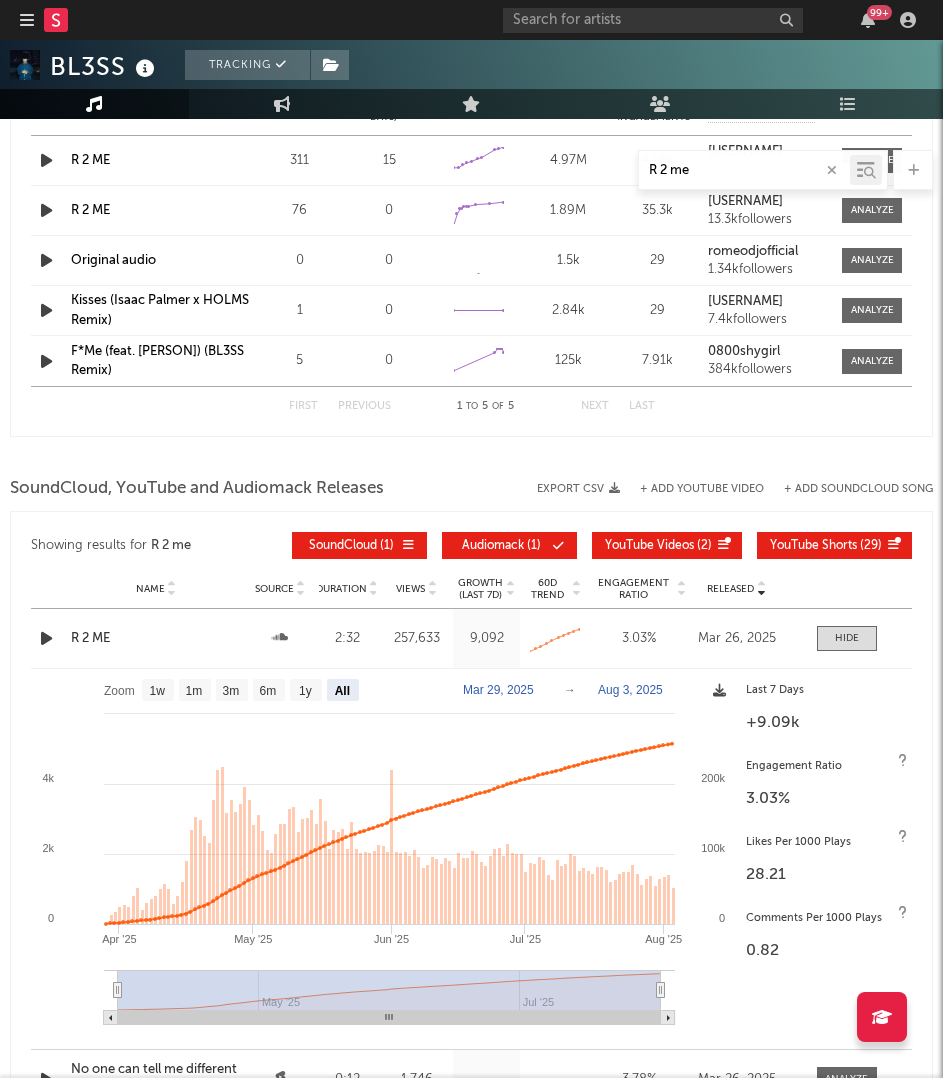 click at bounding box center [719, 690] 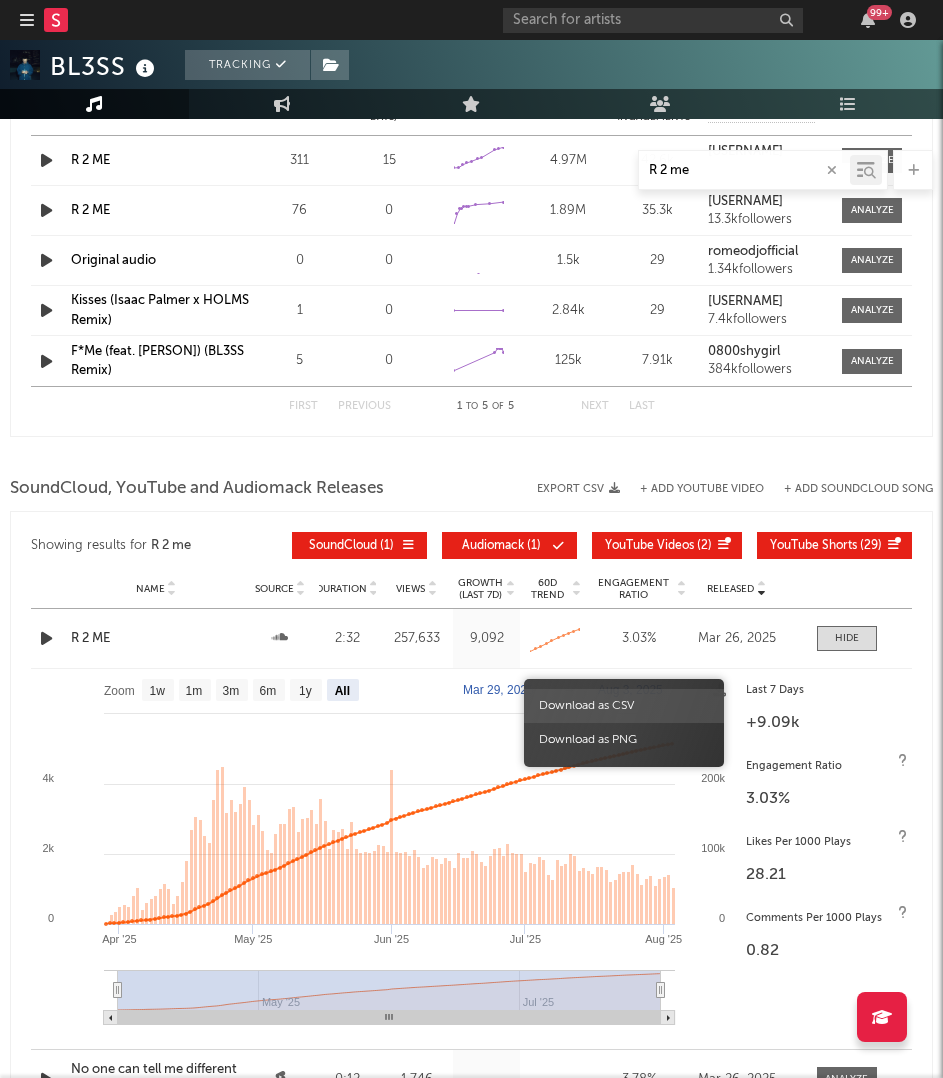 click on "Download as CSV" at bounding box center [624, 706] 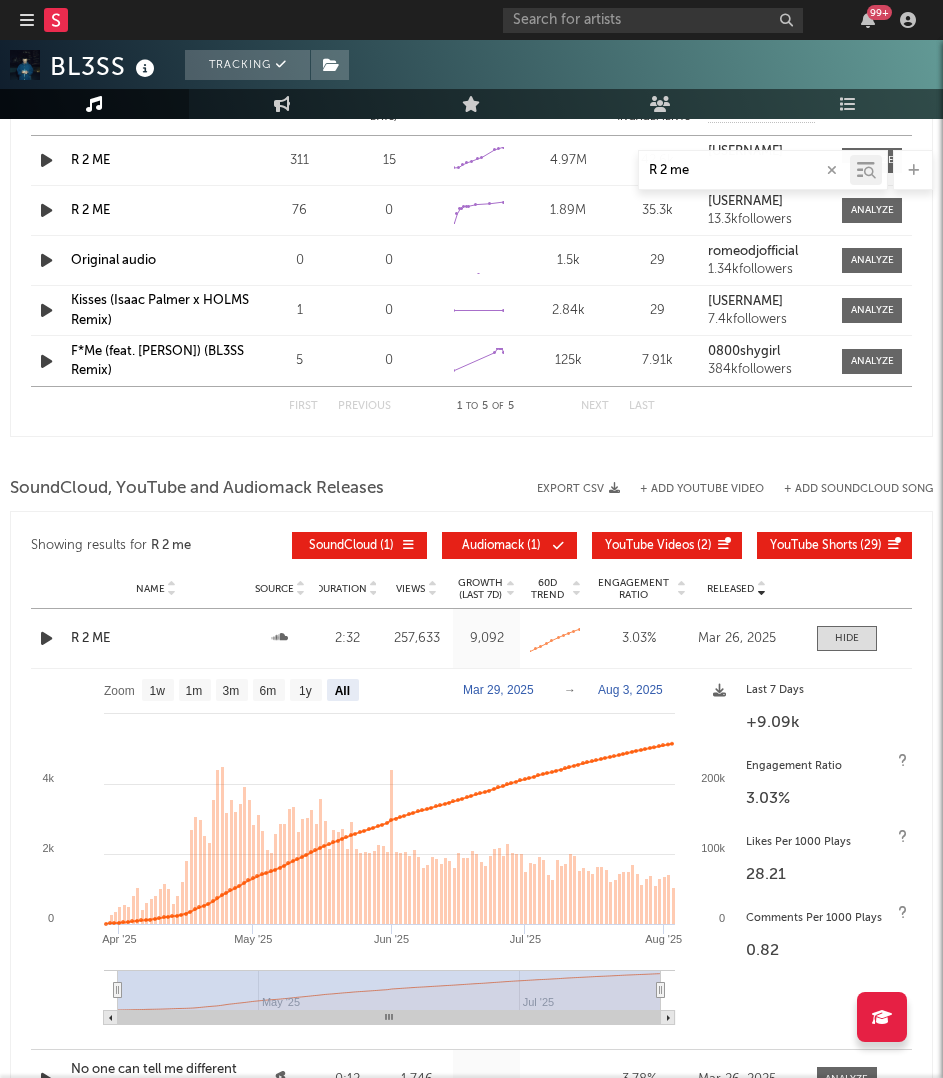 click at bounding box center [653, 20] 